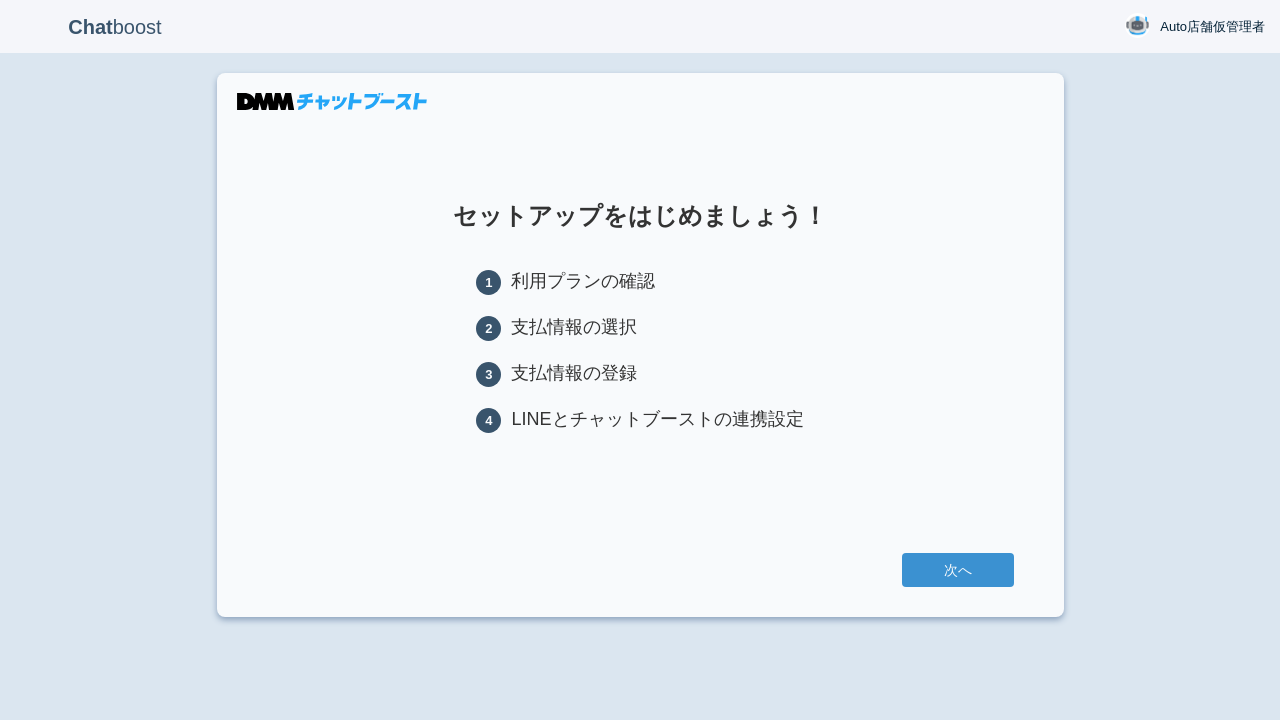 scroll, scrollTop: 0, scrollLeft: 0, axis: both 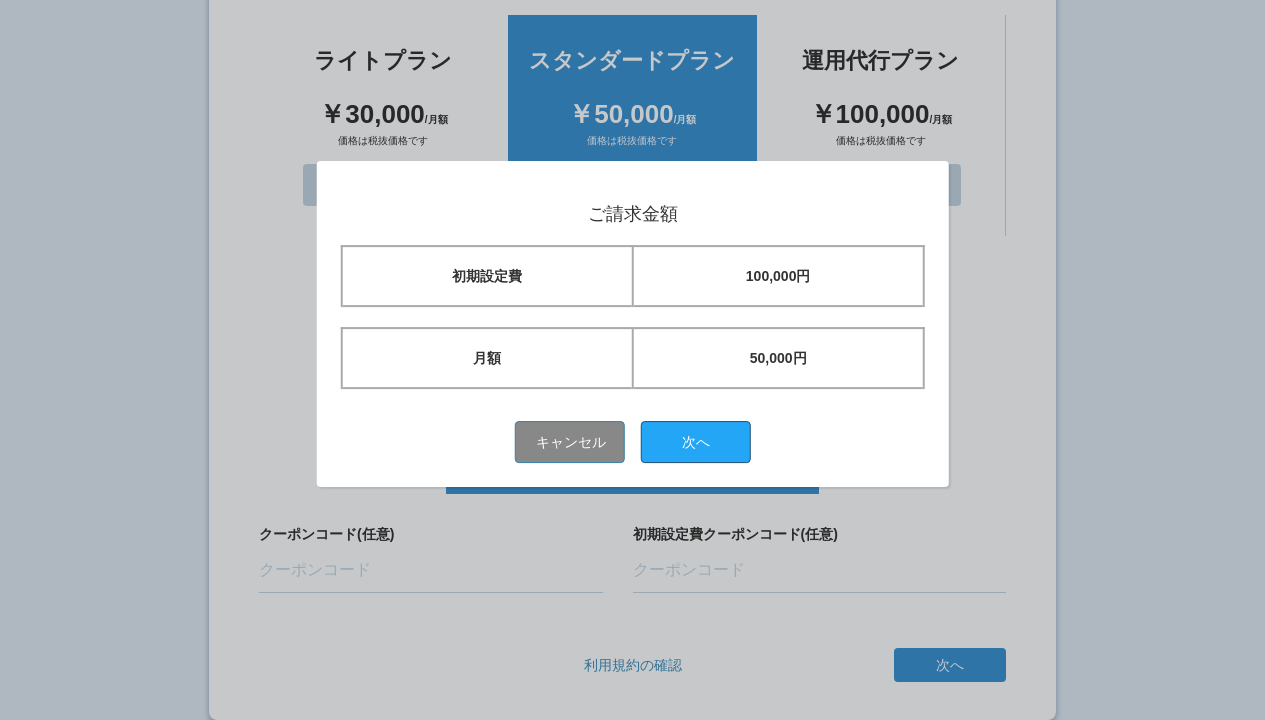 click on "次へ" at bounding box center (696, 442) 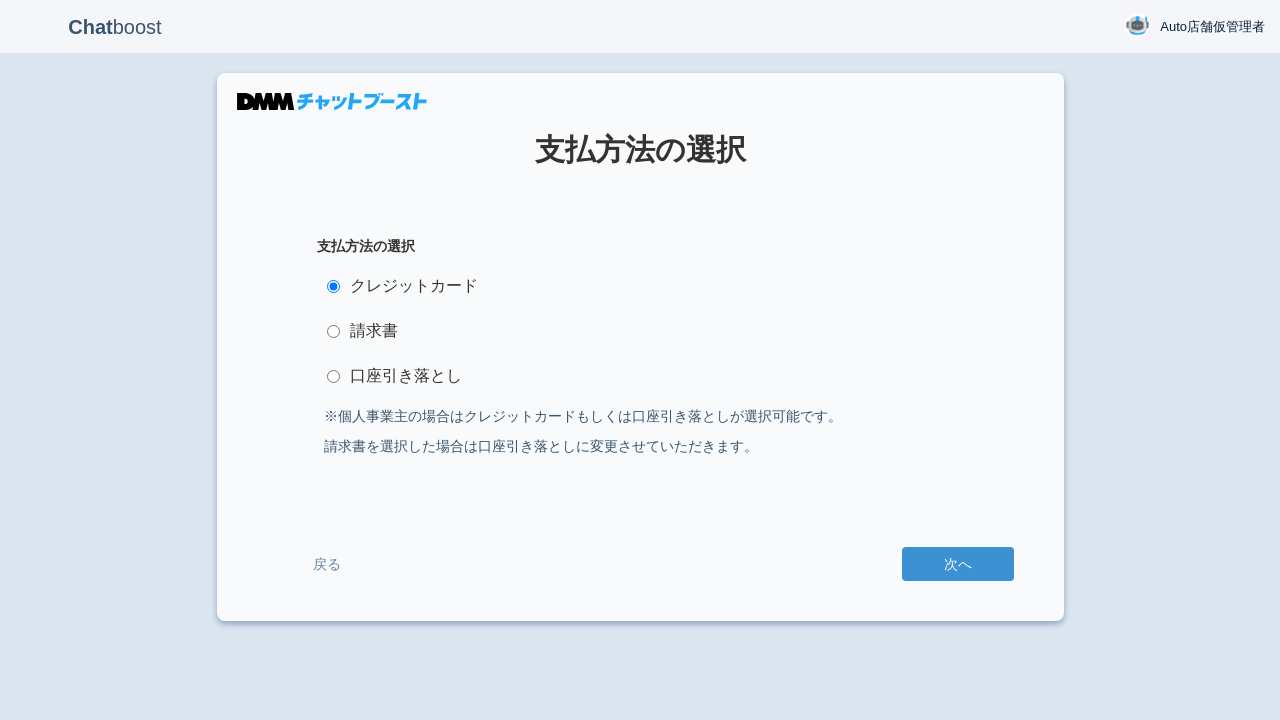scroll, scrollTop: 0, scrollLeft: 0, axis: both 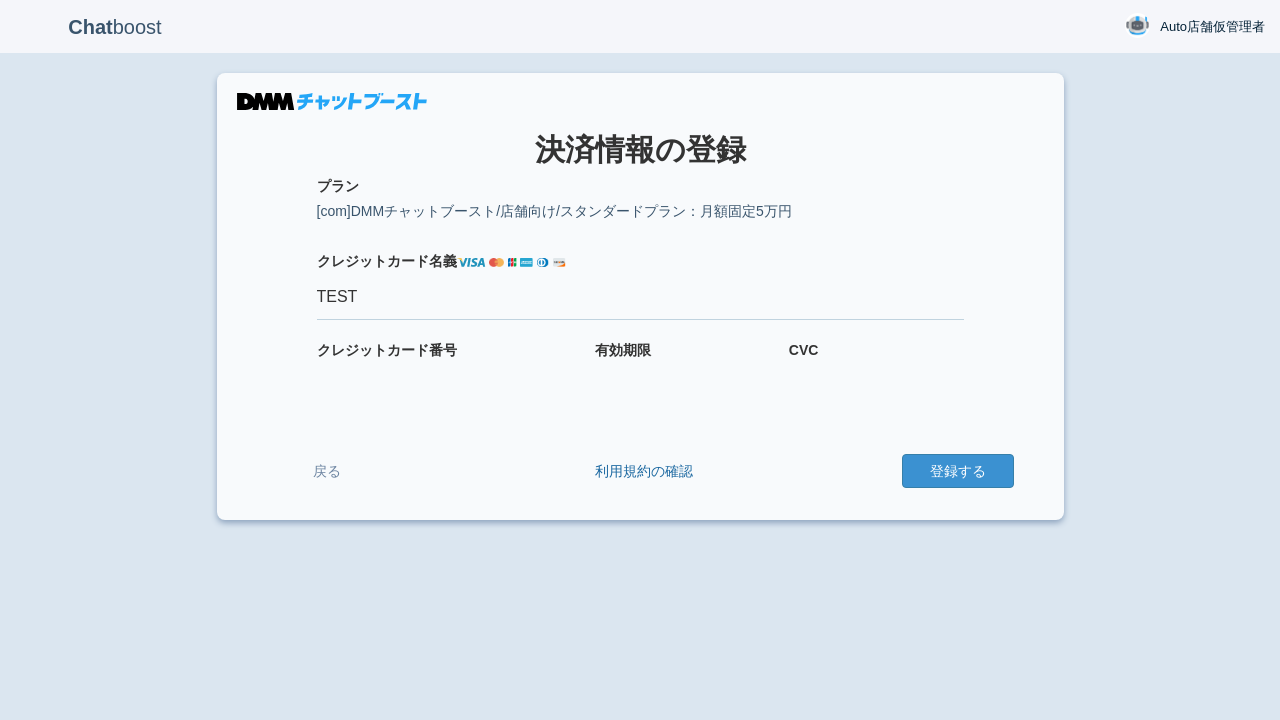 type on "TEST" 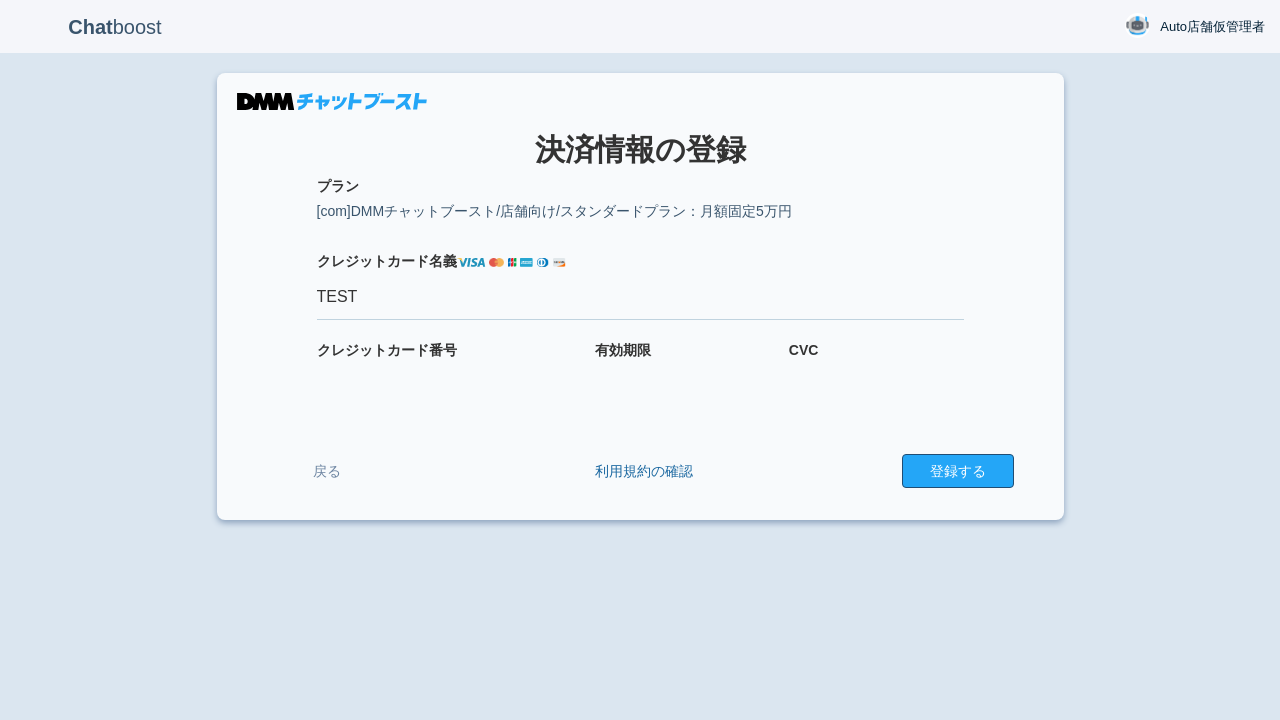 click on "登録する" at bounding box center [958, 471] 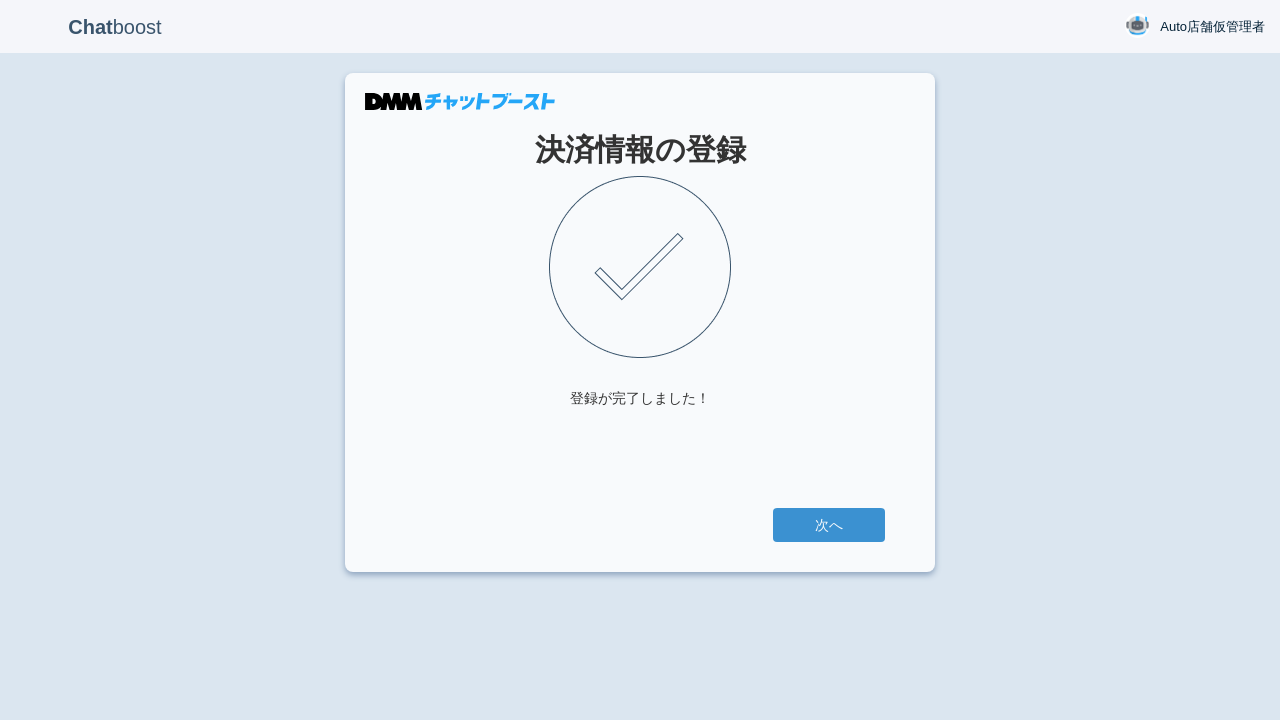 scroll, scrollTop: 0, scrollLeft: 0, axis: both 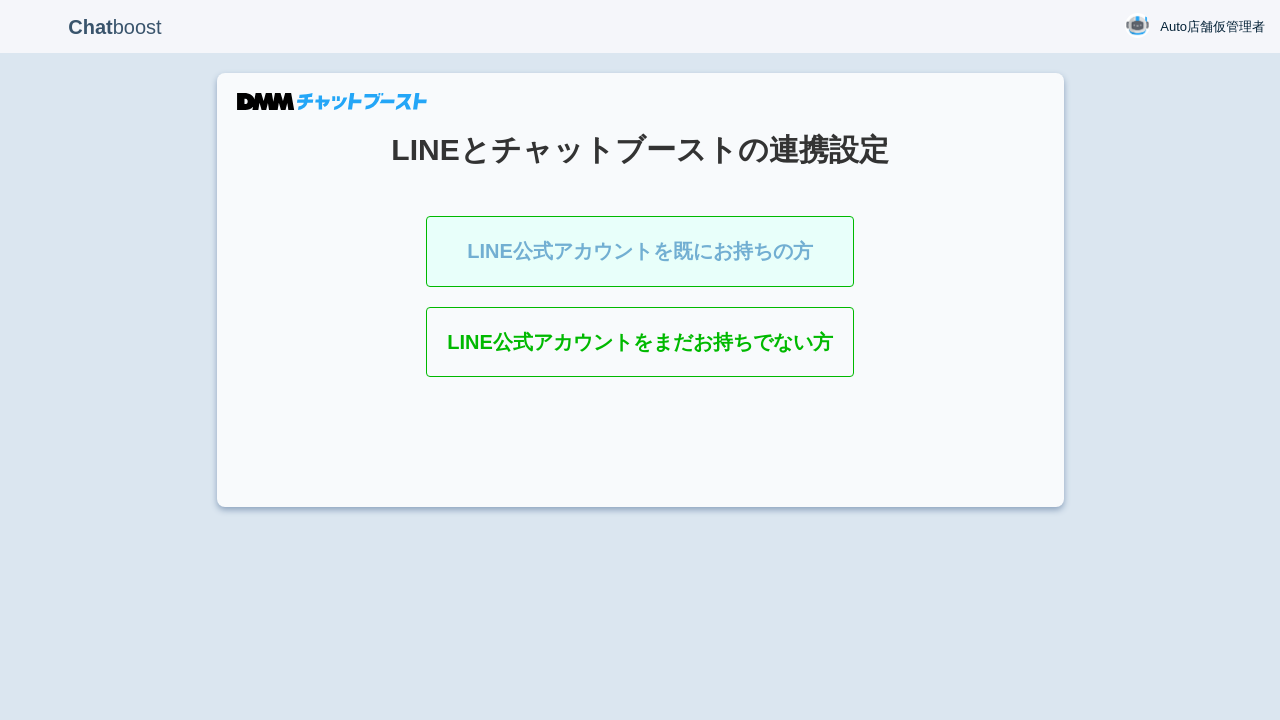 click on "LINE公式アカウントを既にお持ちの方" at bounding box center (640, 251) 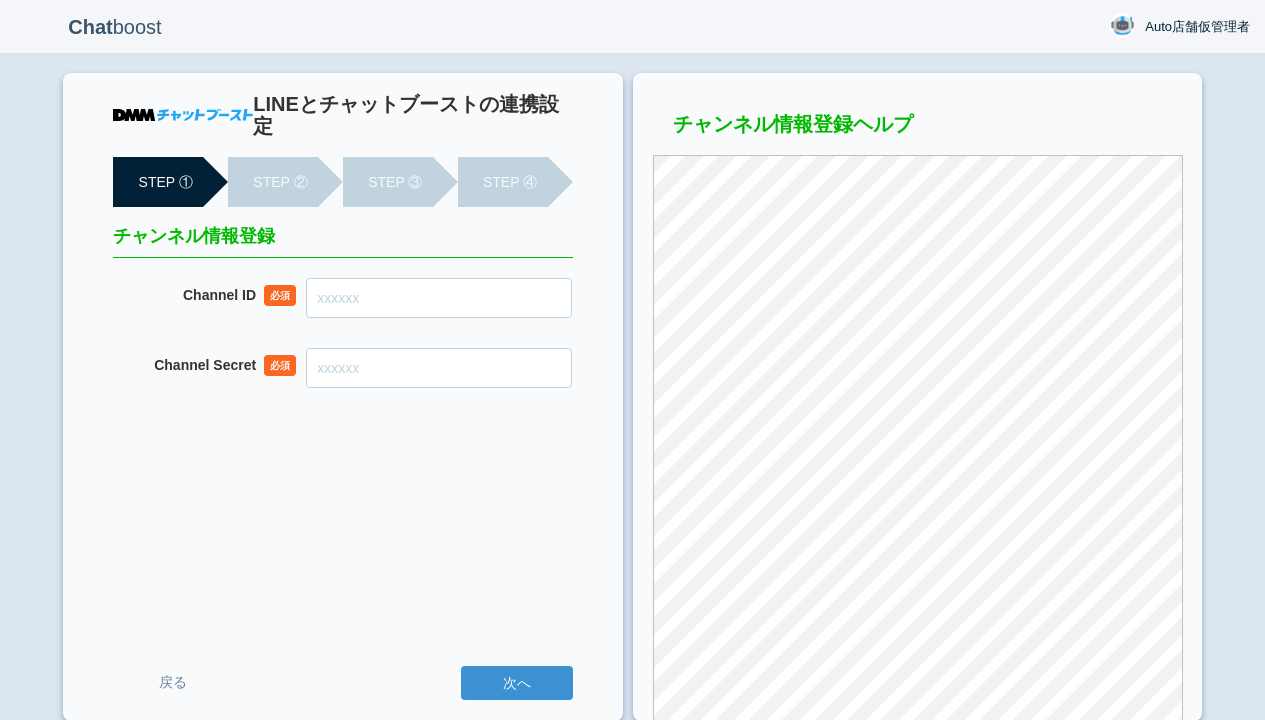 scroll, scrollTop: 0, scrollLeft: 0, axis: both 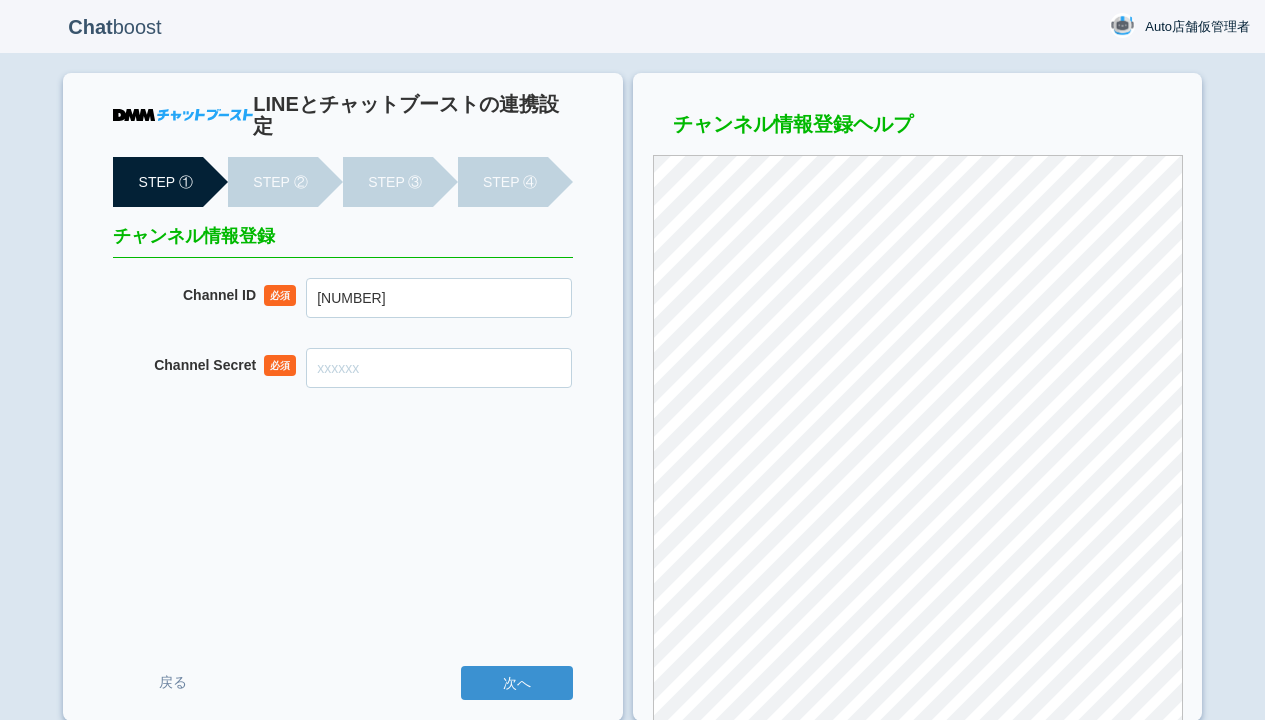 type on "2007888252" 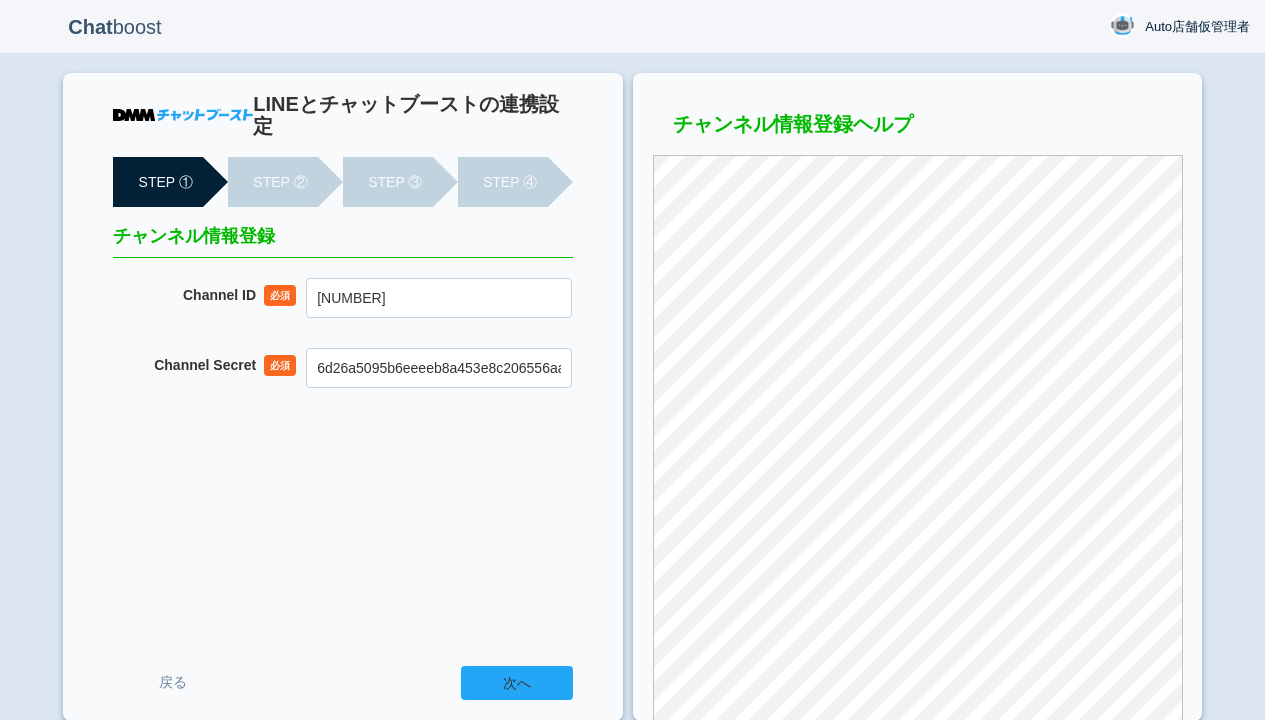 type on "6d26a5095b6eeeeb8a453e8c206556aa" 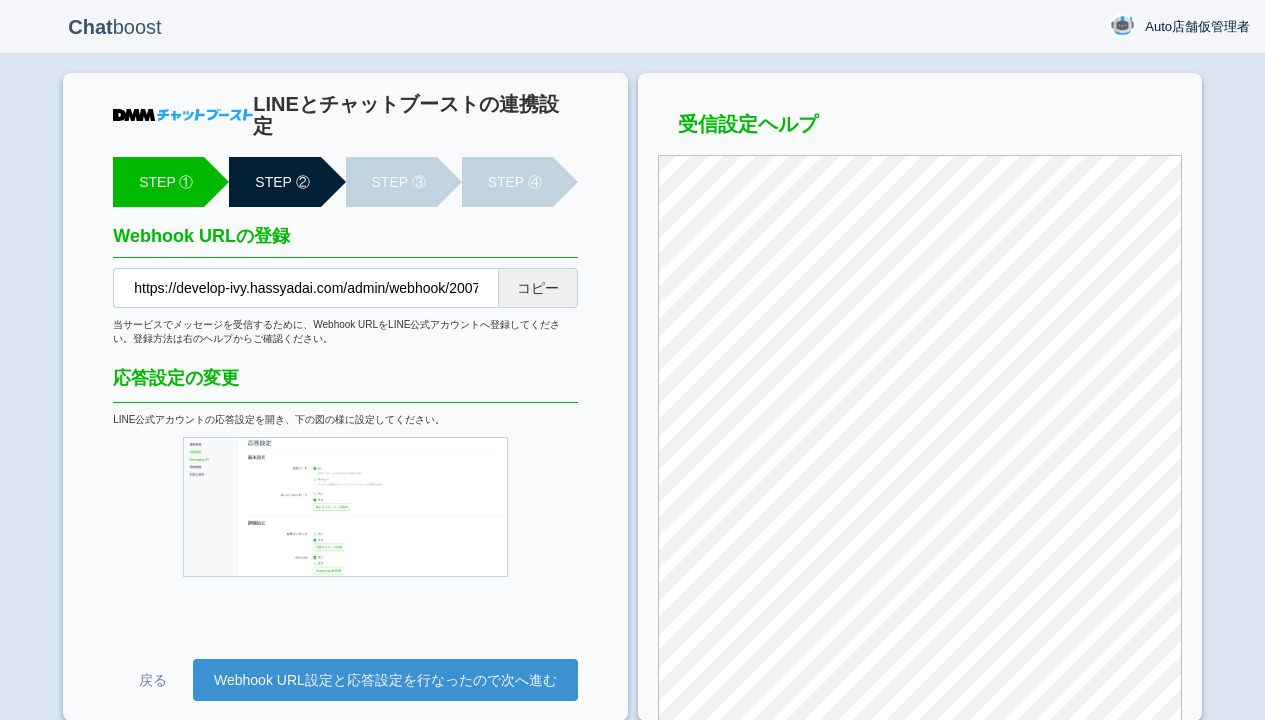 scroll, scrollTop: 0, scrollLeft: 0, axis: both 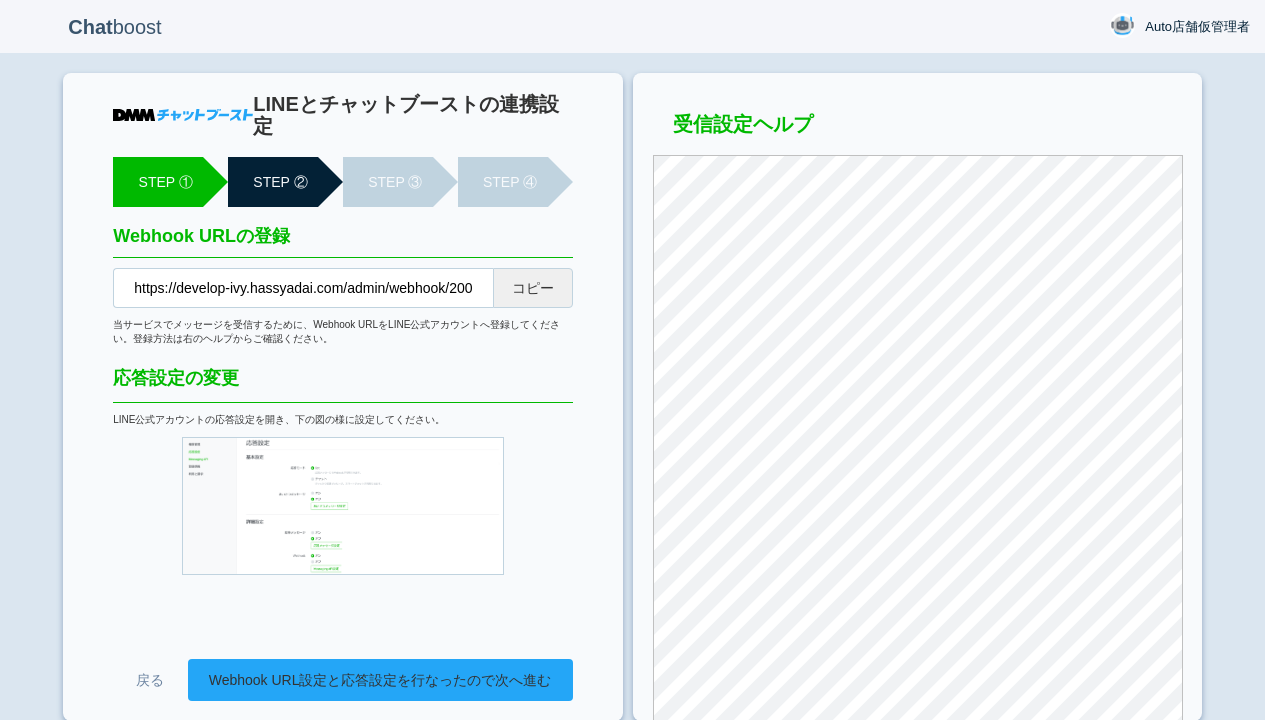 click on "Webhook URL設定と応答設定を行なったので次へ進む" at bounding box center (380, 680) 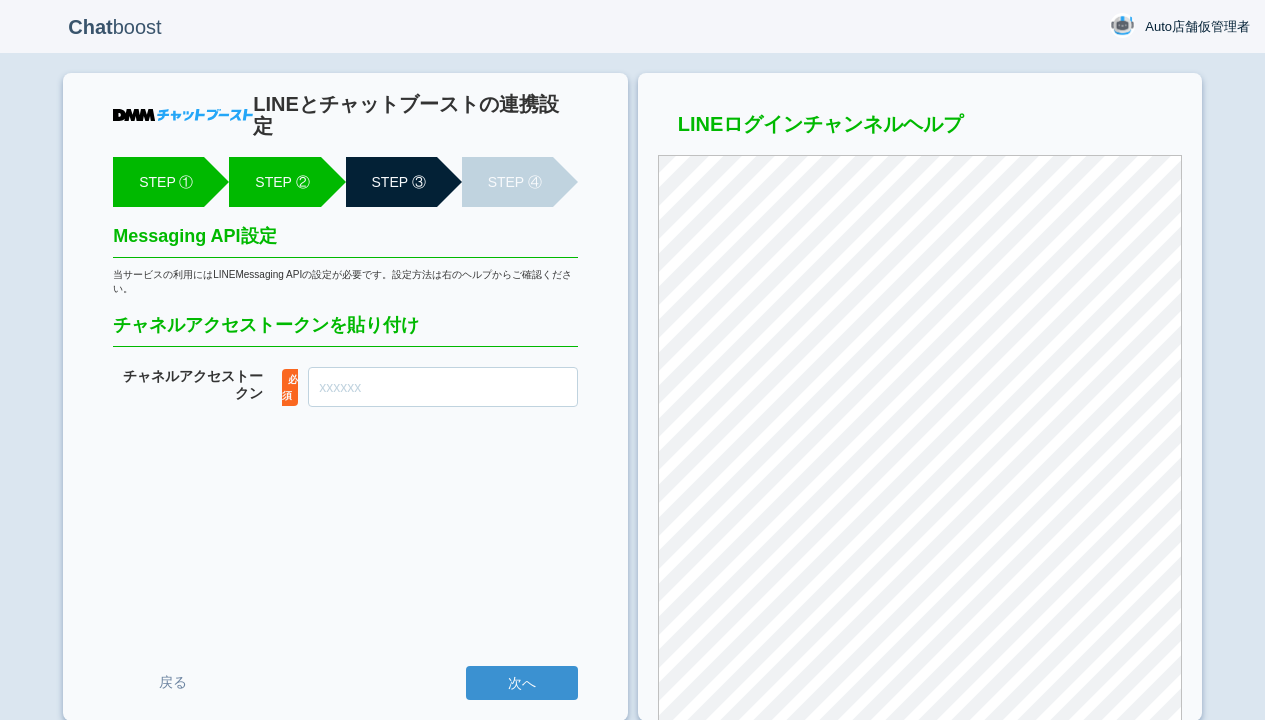scroll, scrollTop: 0, scrollLeft: 0, axis: both 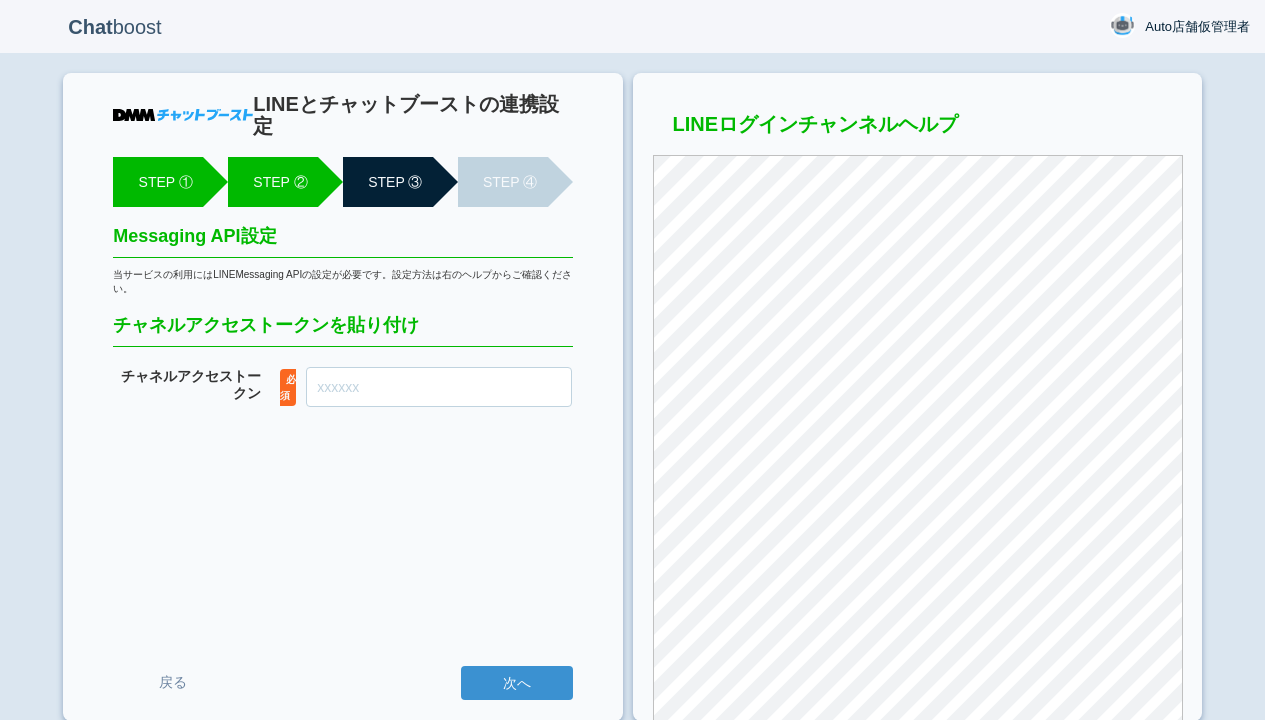 click on "チャネル アクセストークン" at bounding box center (439, 387) 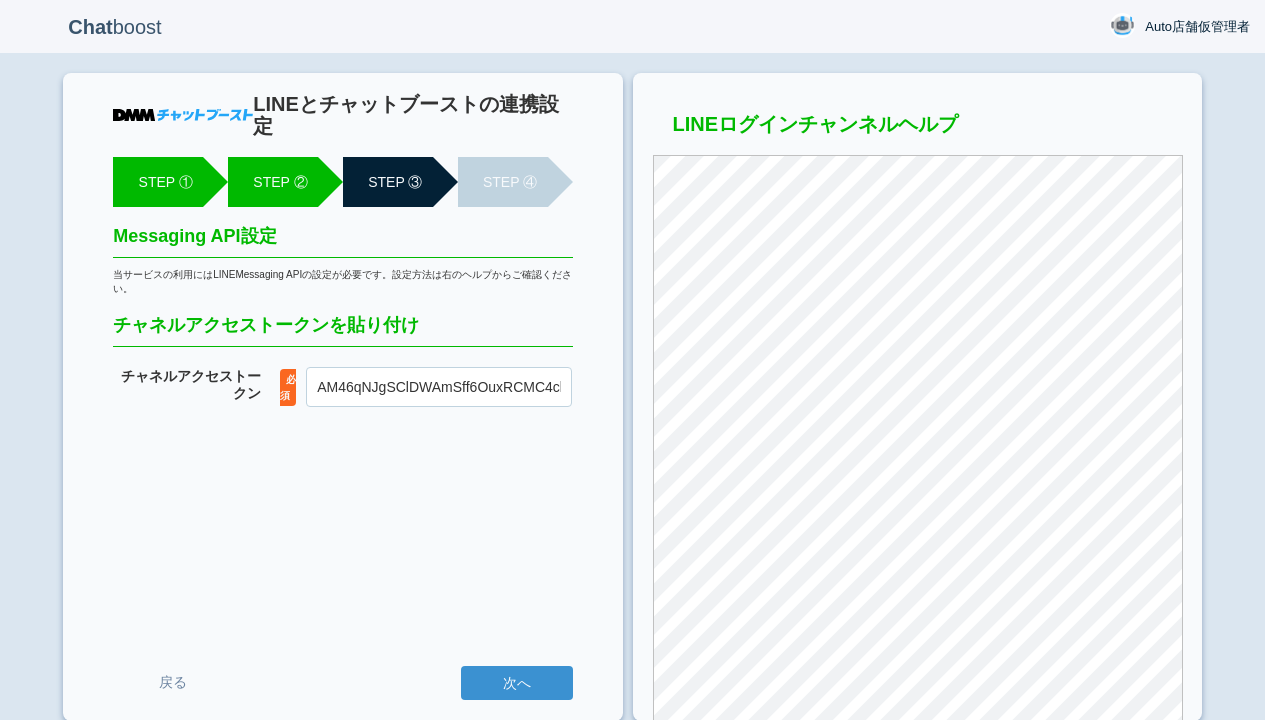 scroll, scrollTop: 0, scrollLeft: 1202, axis: horizontal 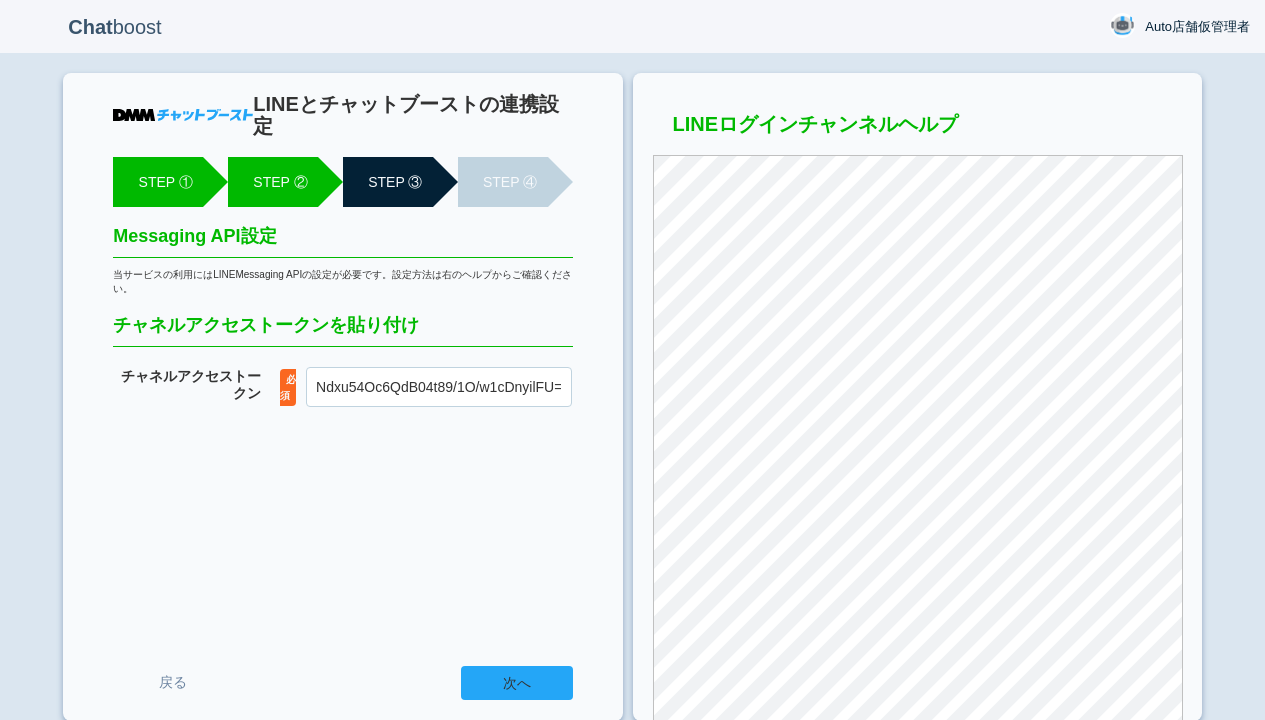 type on "AM46qNJgSClDWAmSff6OuxRCMC4chaRpGMg+1Be/FO9zhbPGbDKWRQZfJVspZbMme3dsopW8yQQZ9DyMNNo1nsWc0Zn31hYyRgVW3EqYMk7GsDXykzjuqZKhg+M7jaDPa+Ed9vpGbLhdNdxu54Oc6QdB04t89/1O/w1cDnyilFU=" 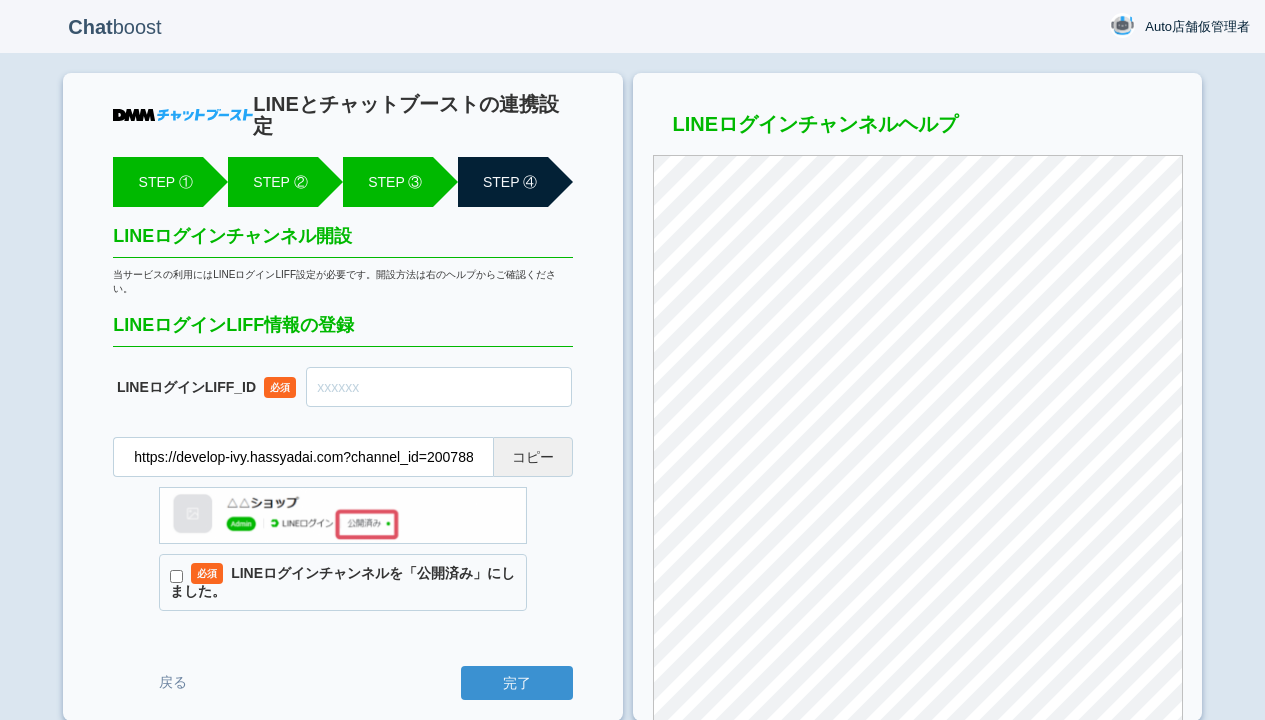 scroll, scrollTop: 0, scrollLeft: 0, axis: both 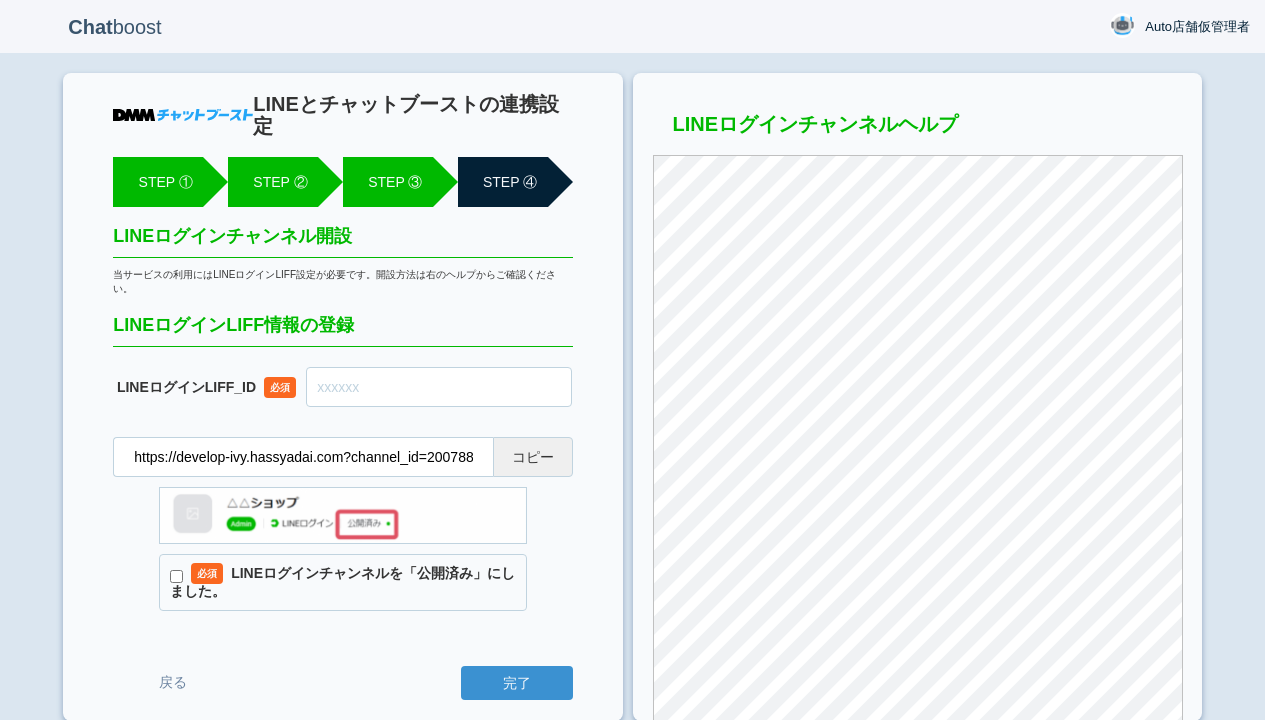 click at bounding box center [439, 387] 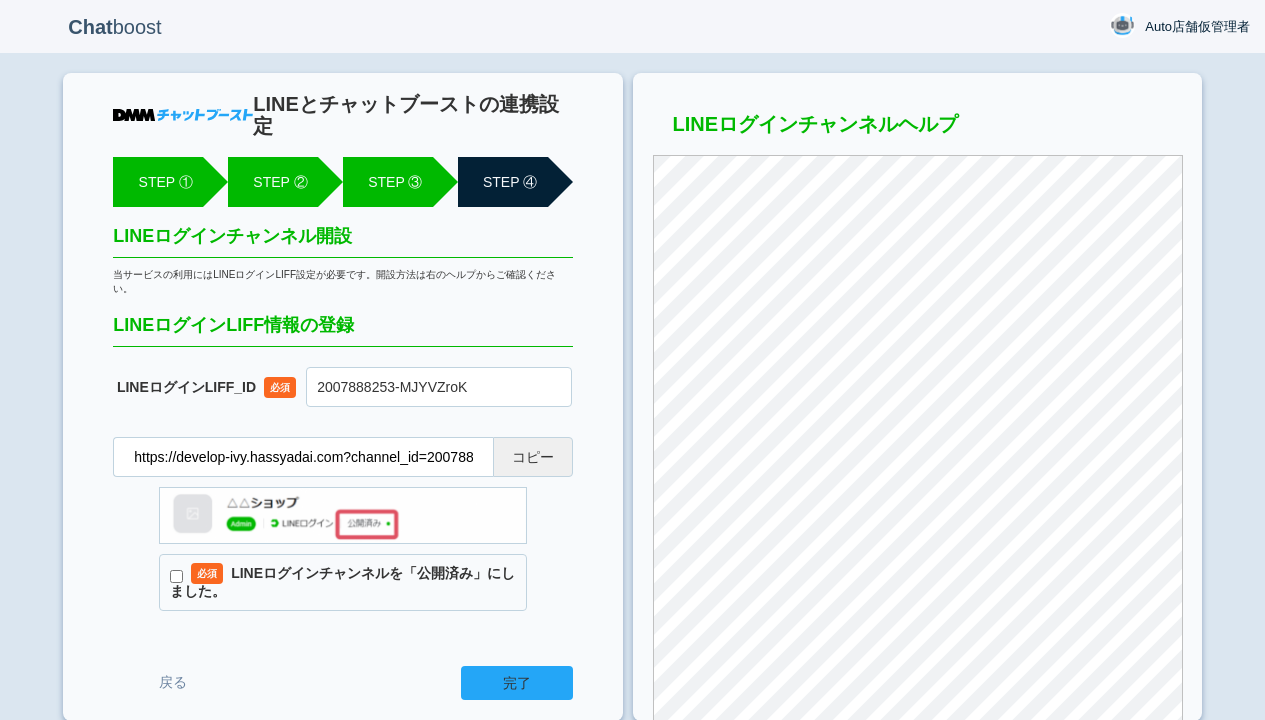 type on "2007888253-MJYVZroK" 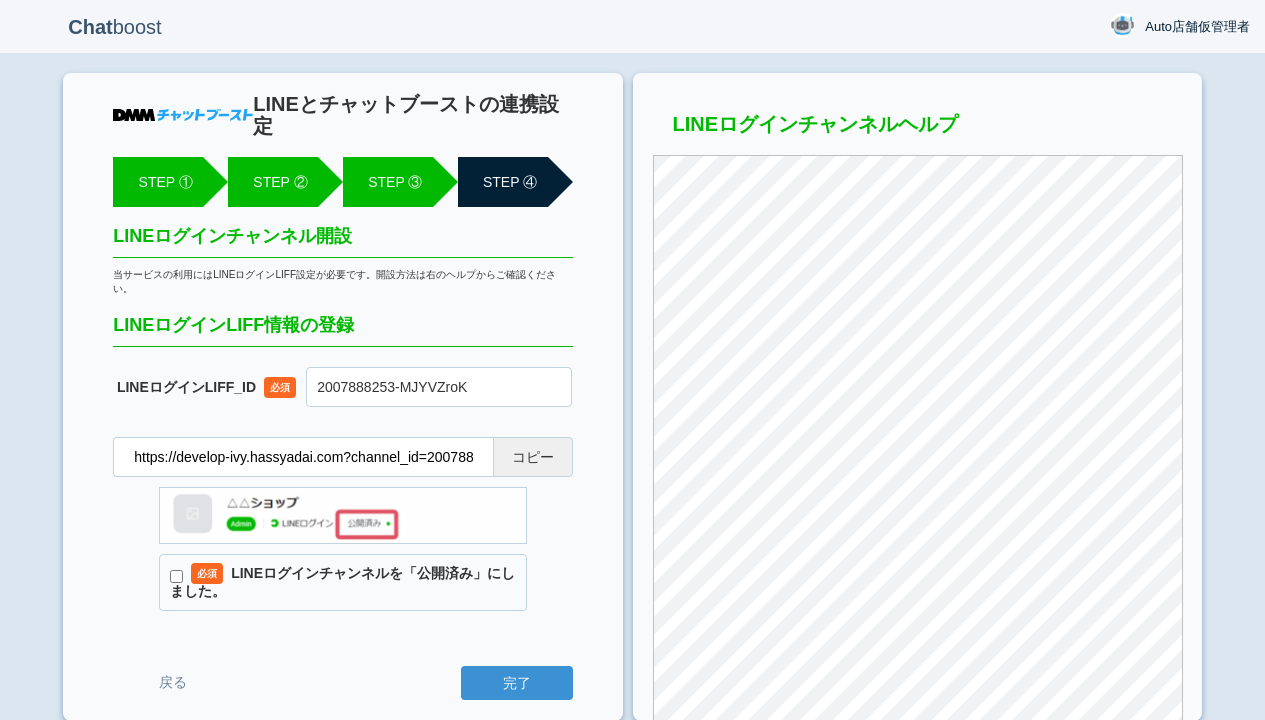 click on "必須 LINEログインチャンネルを「公開済み」にしました。" at bounding box center [342, 582] 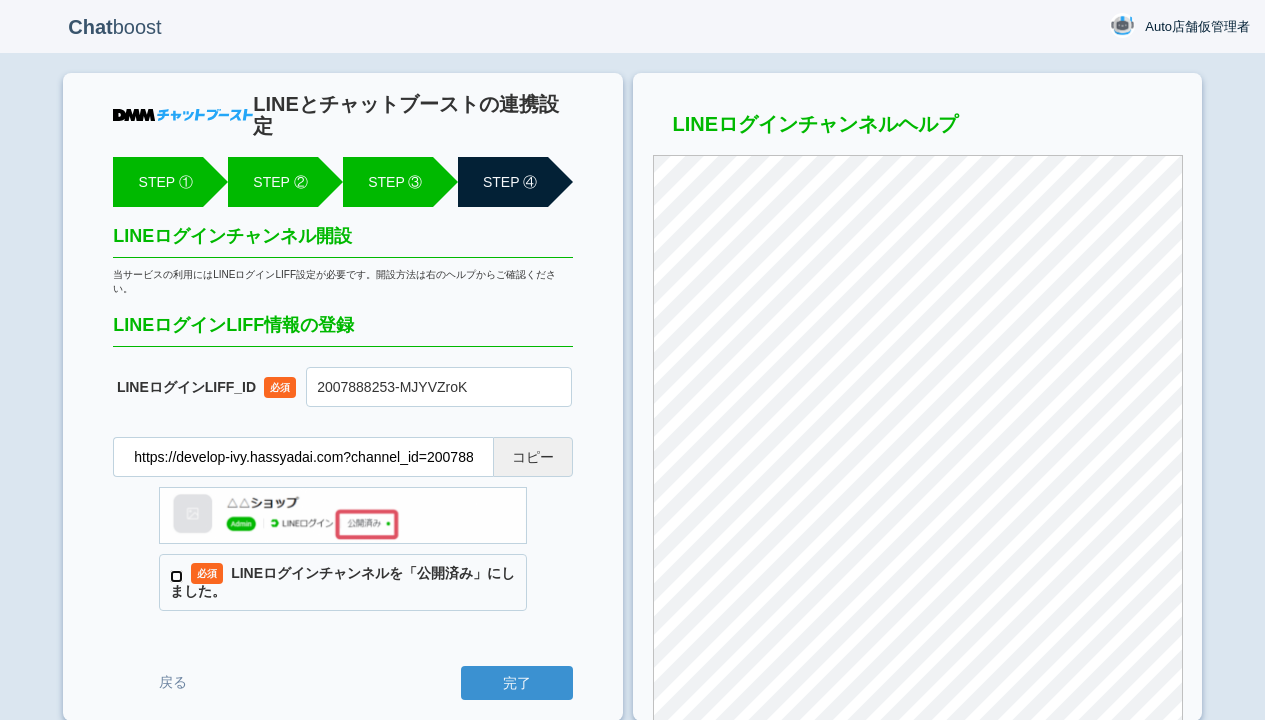 click on "必須 LINEログインチャンネルを「公開済み」にしました。" at bounding box center (176, 576) 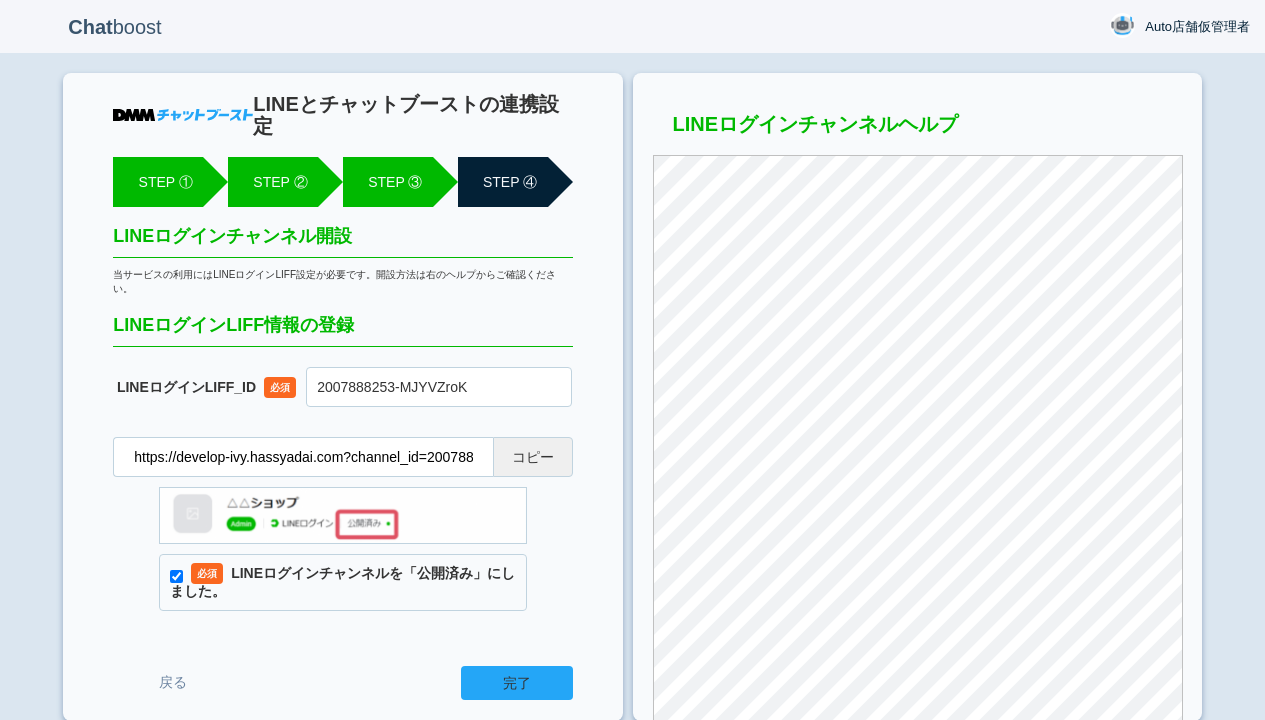 click on "完了" at bounding box center (517, 683) 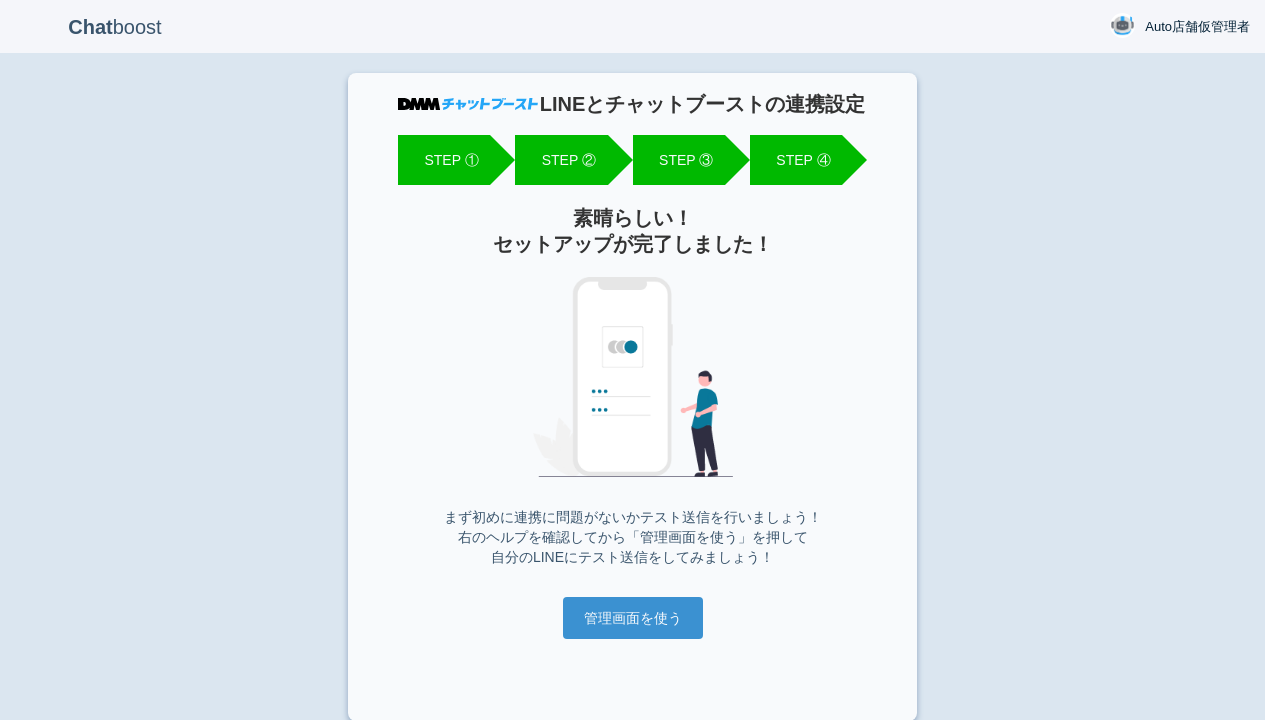 scroll, scrollTop: 0, scrollLeft: 0, axis: both 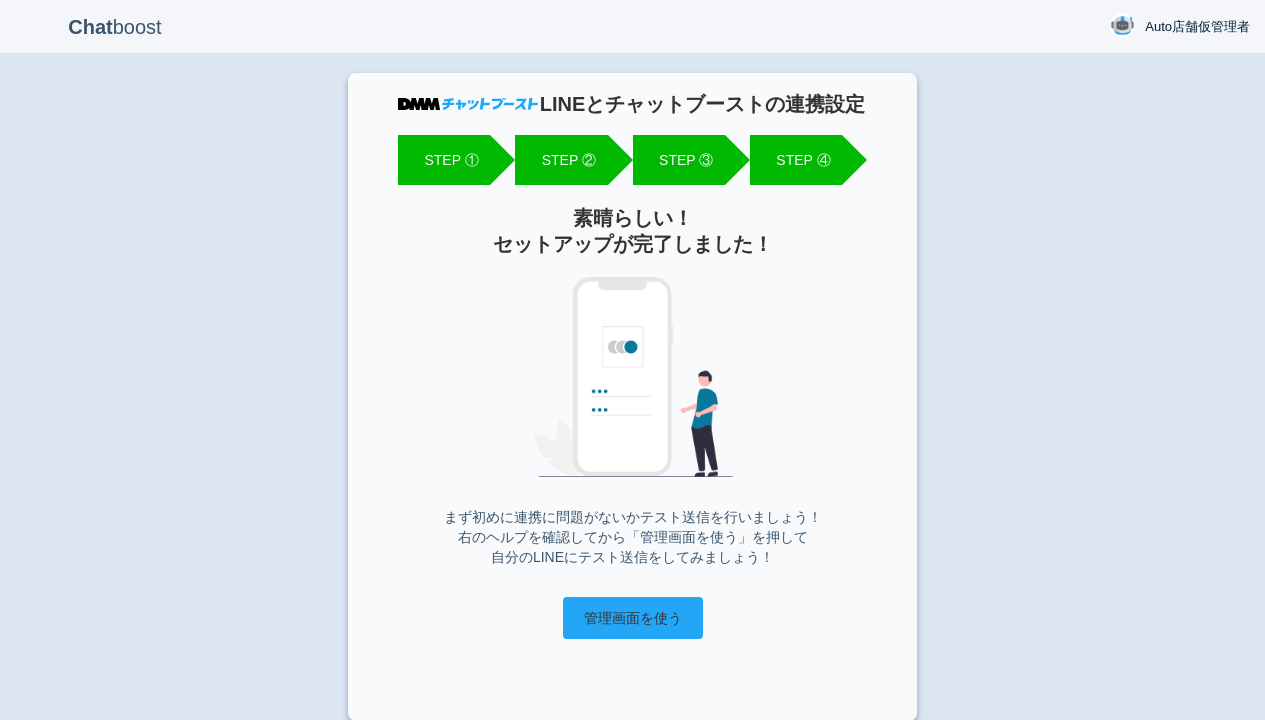 click on "管理画面を使う" at bounding box center [633, 618] 